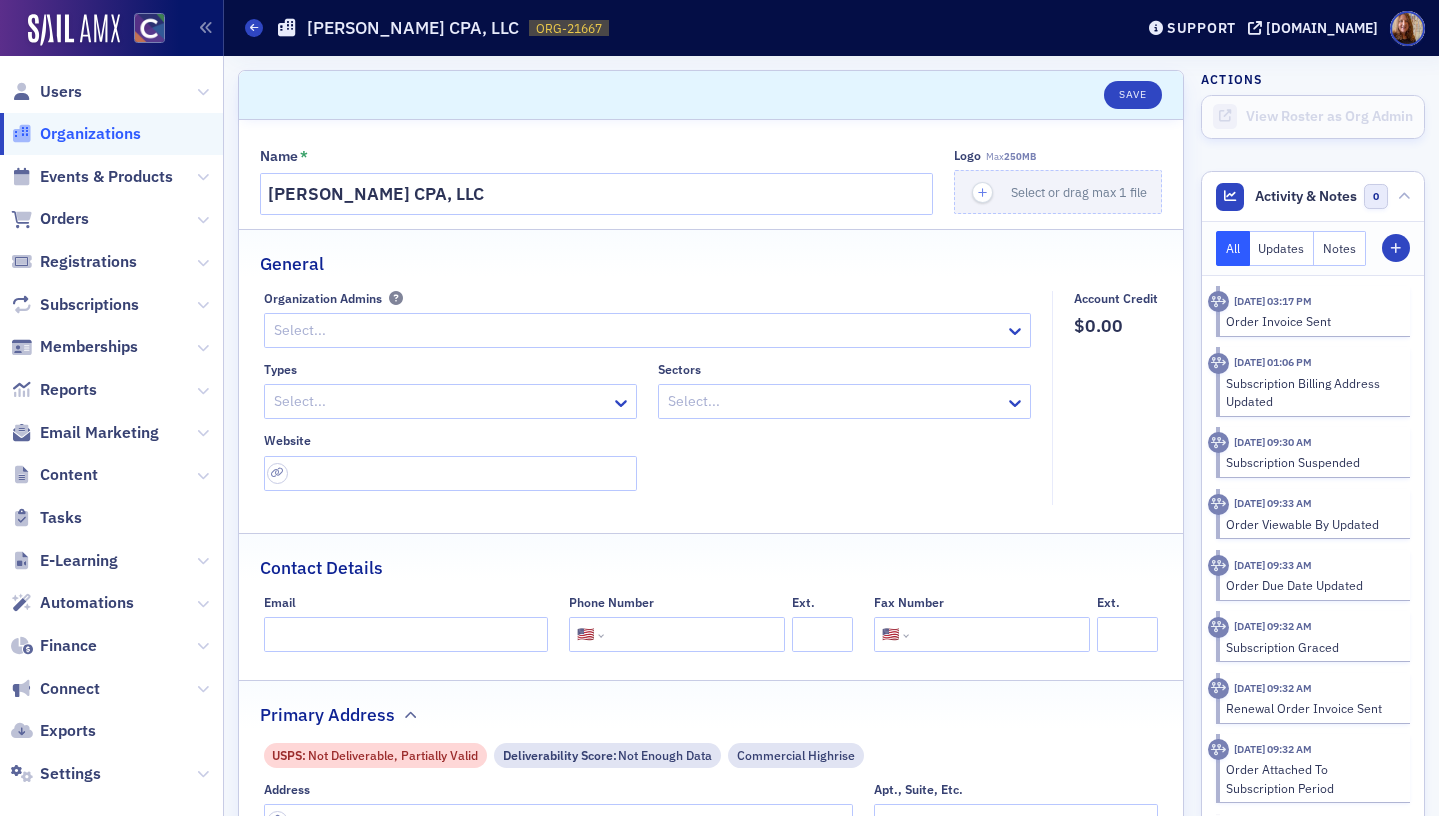 select on "US" 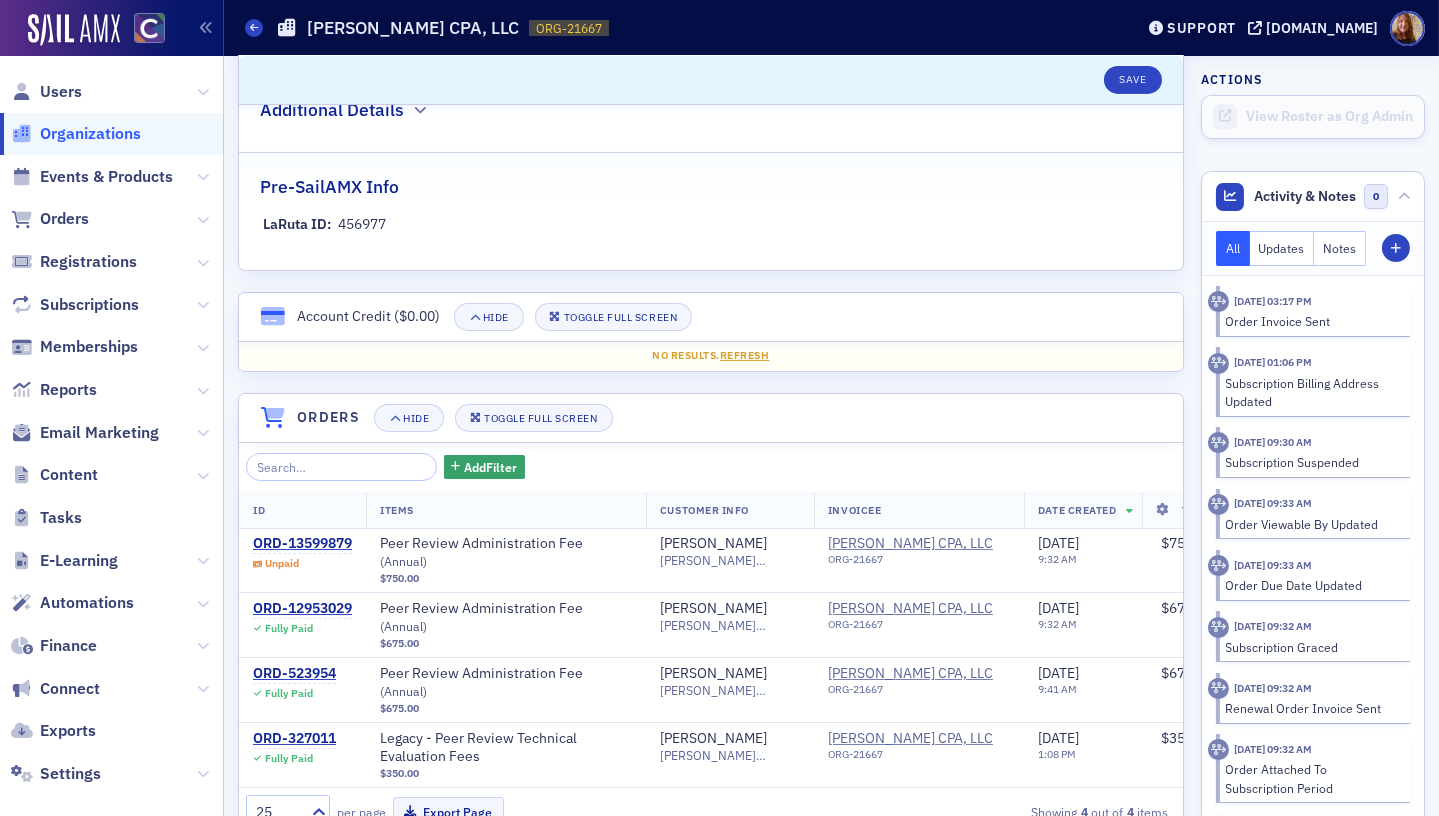 scroll, scrollTop: 0, scrollLeft: 0, axis: both 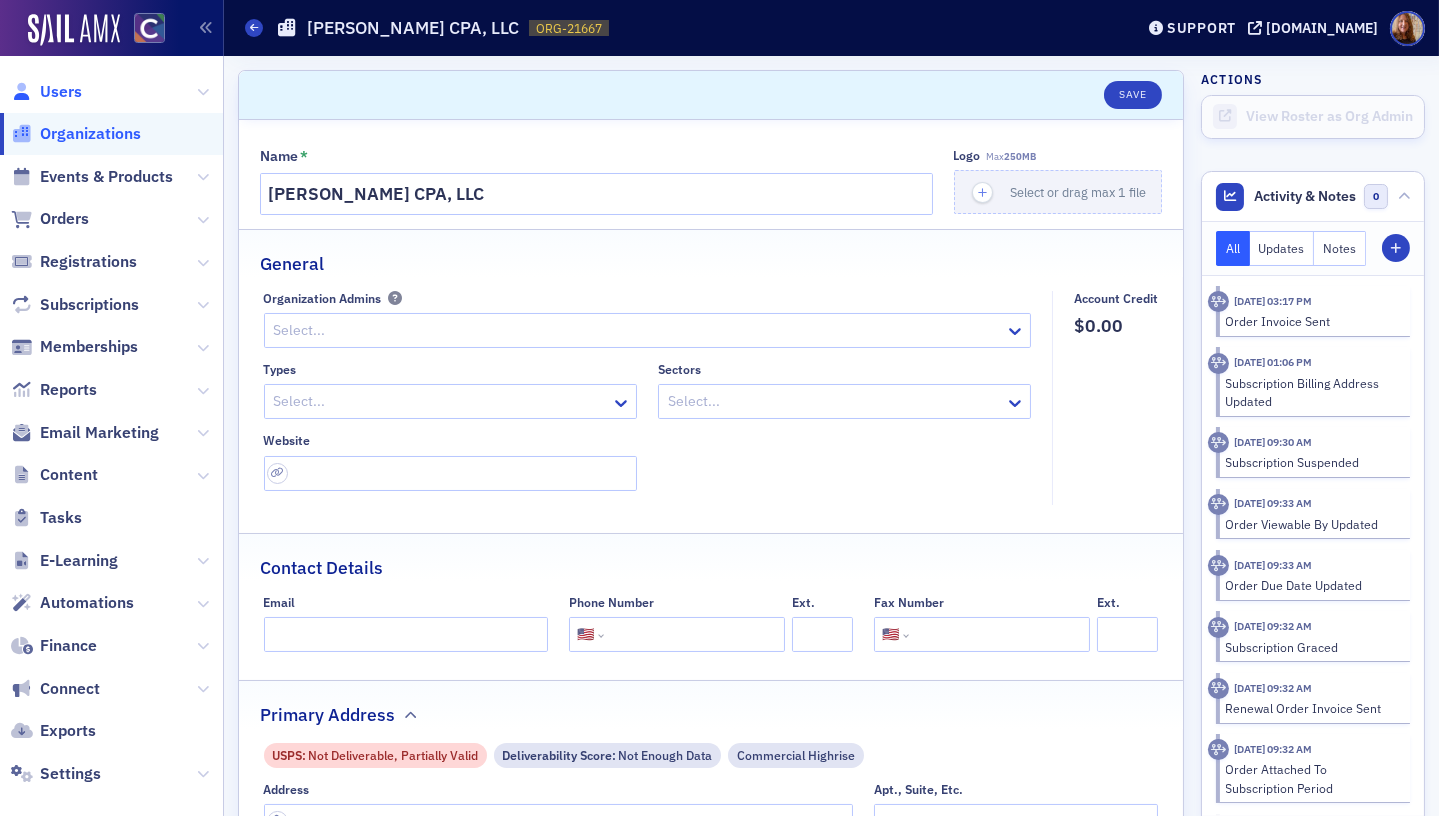 click on "Users" 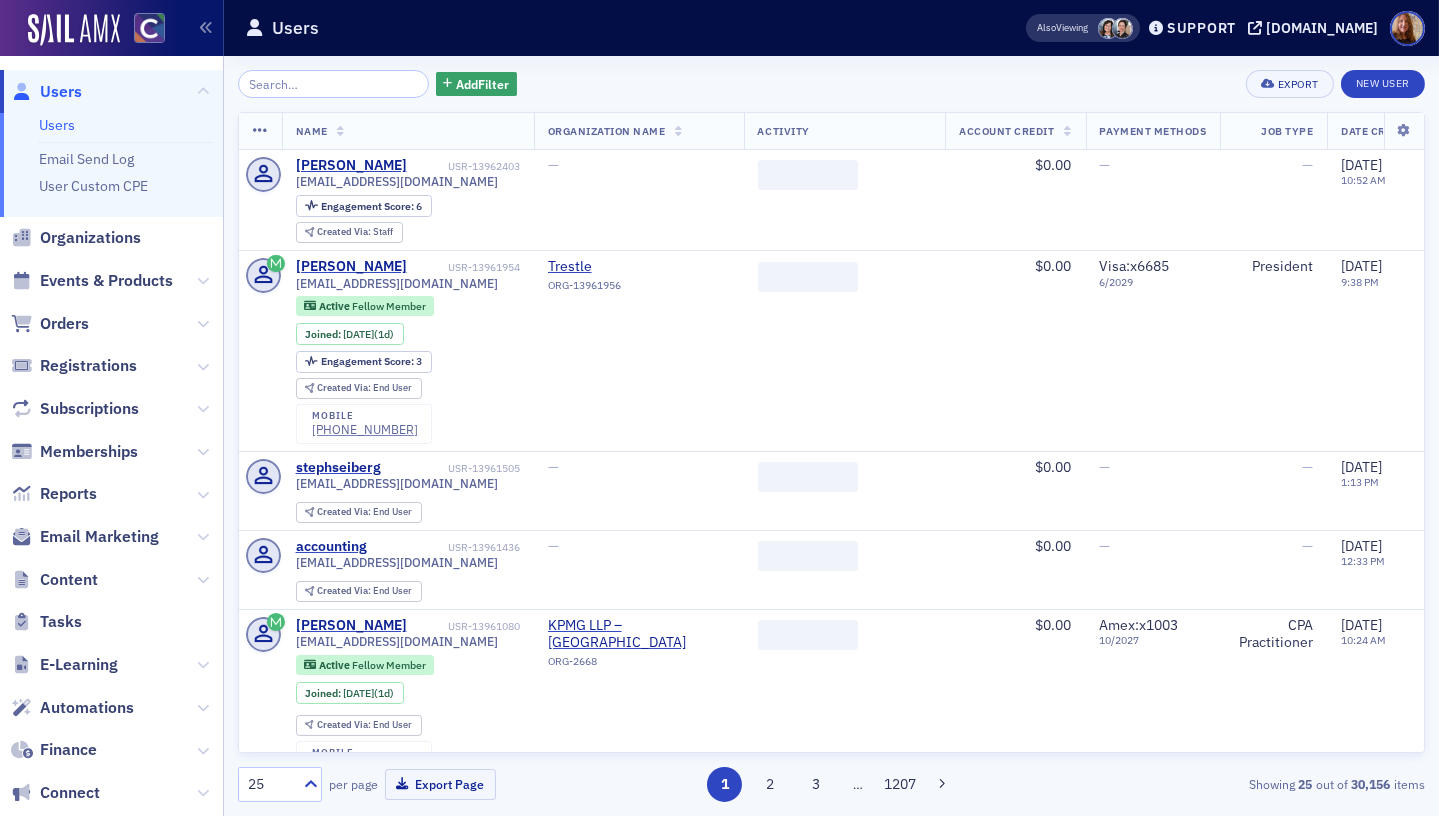 click on "Add  Filter Export New User" 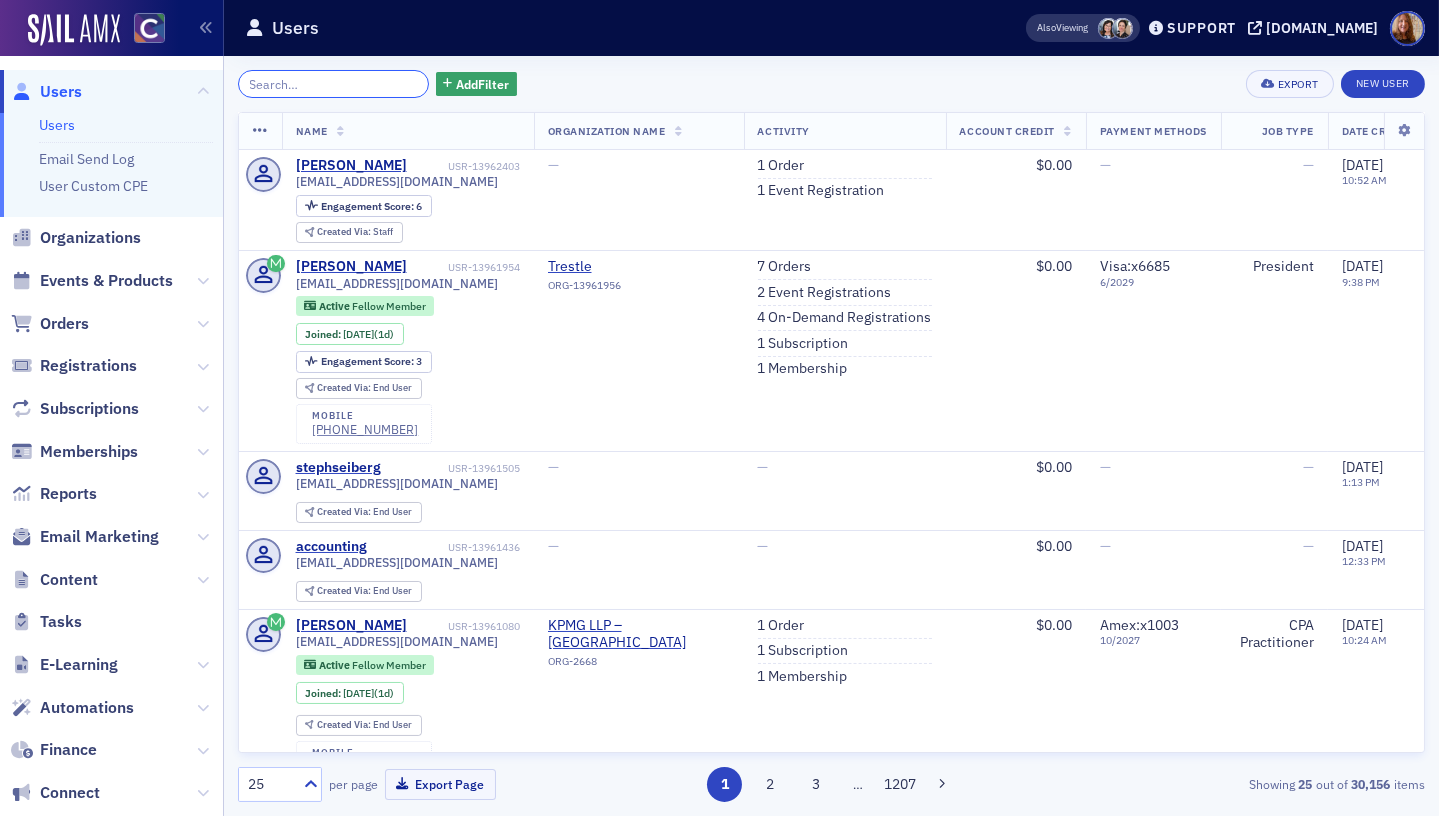 click 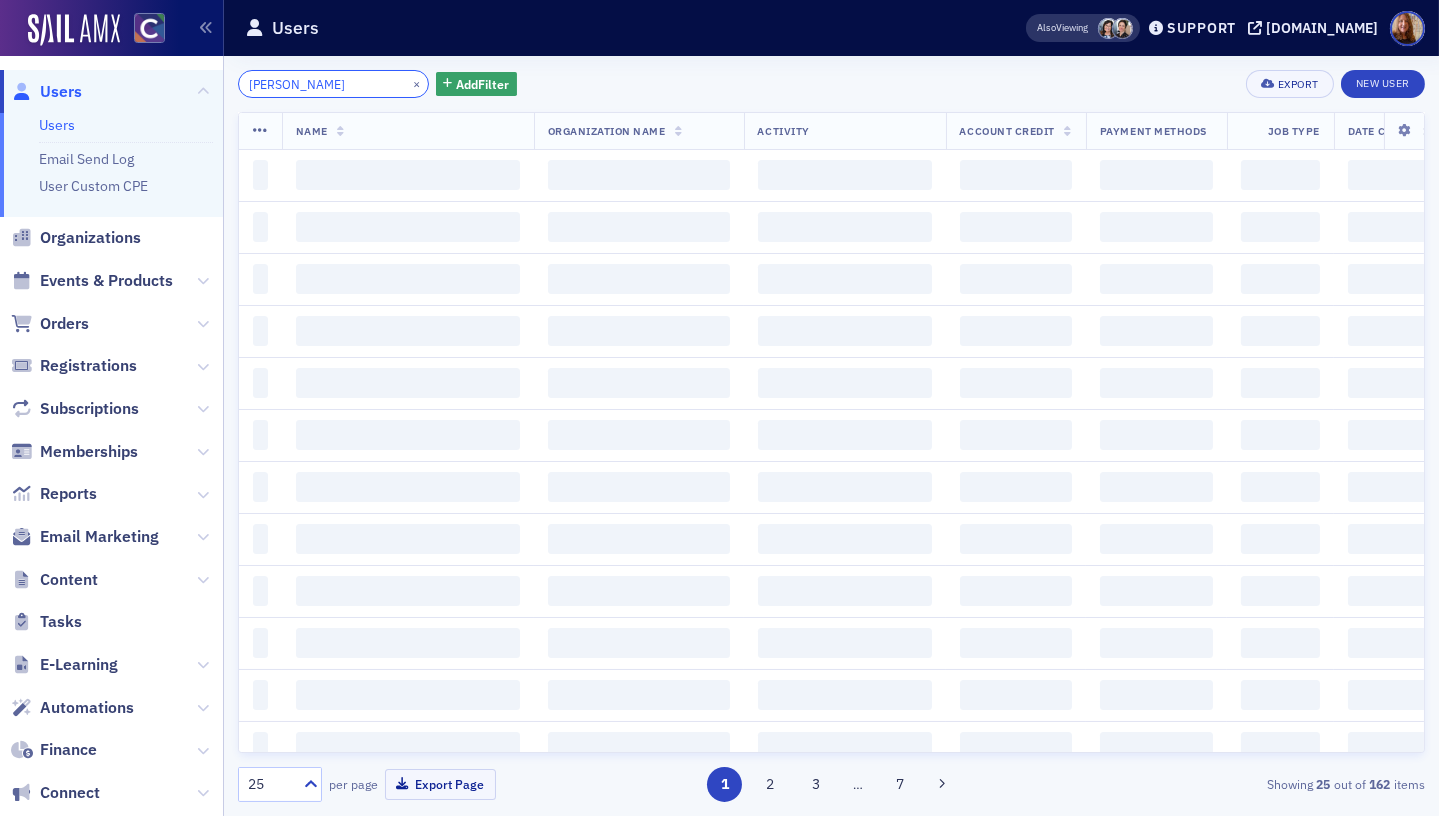 type on "[PERSON_NAME]" 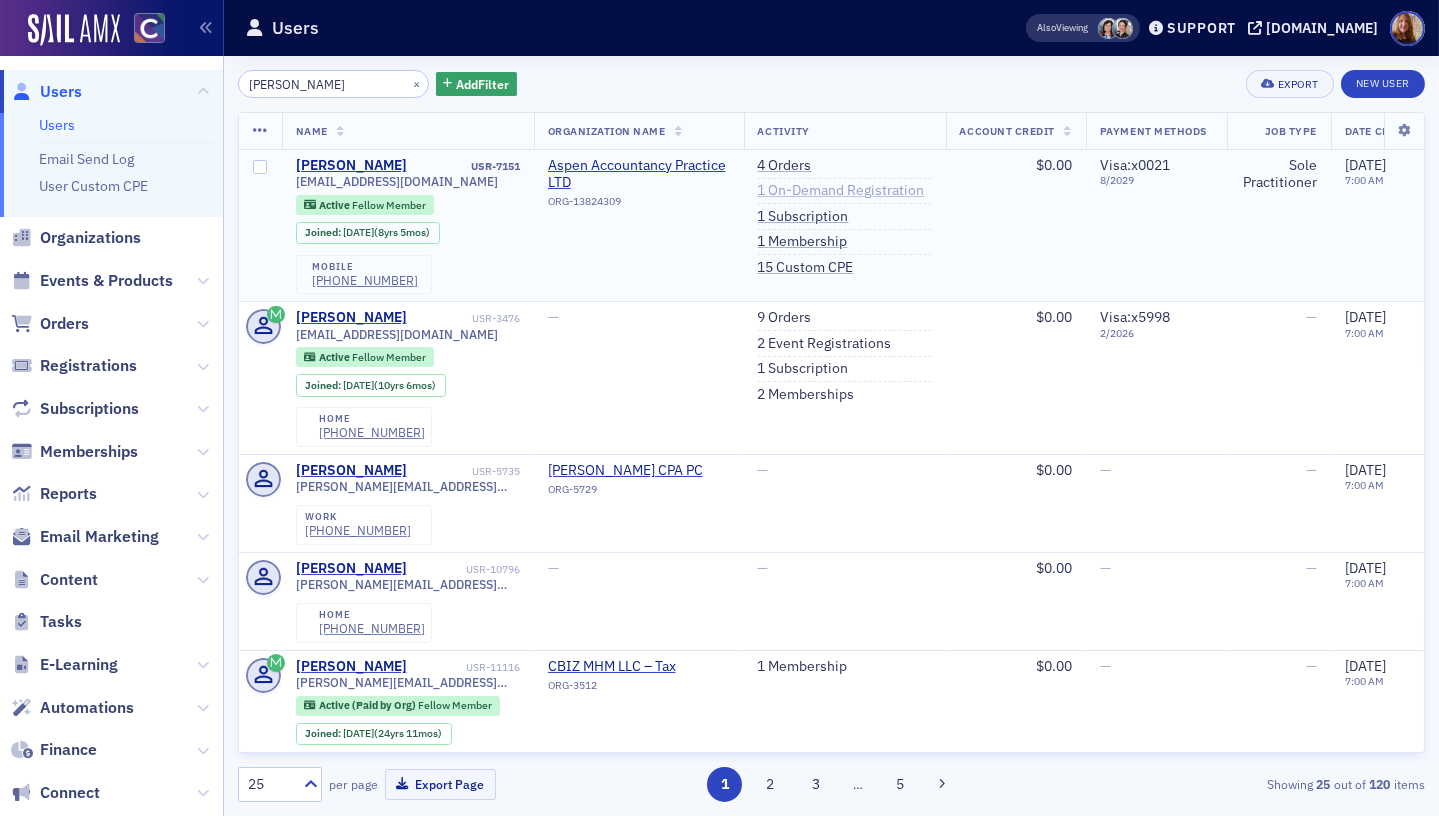 click on "1   On-Demand Registration" 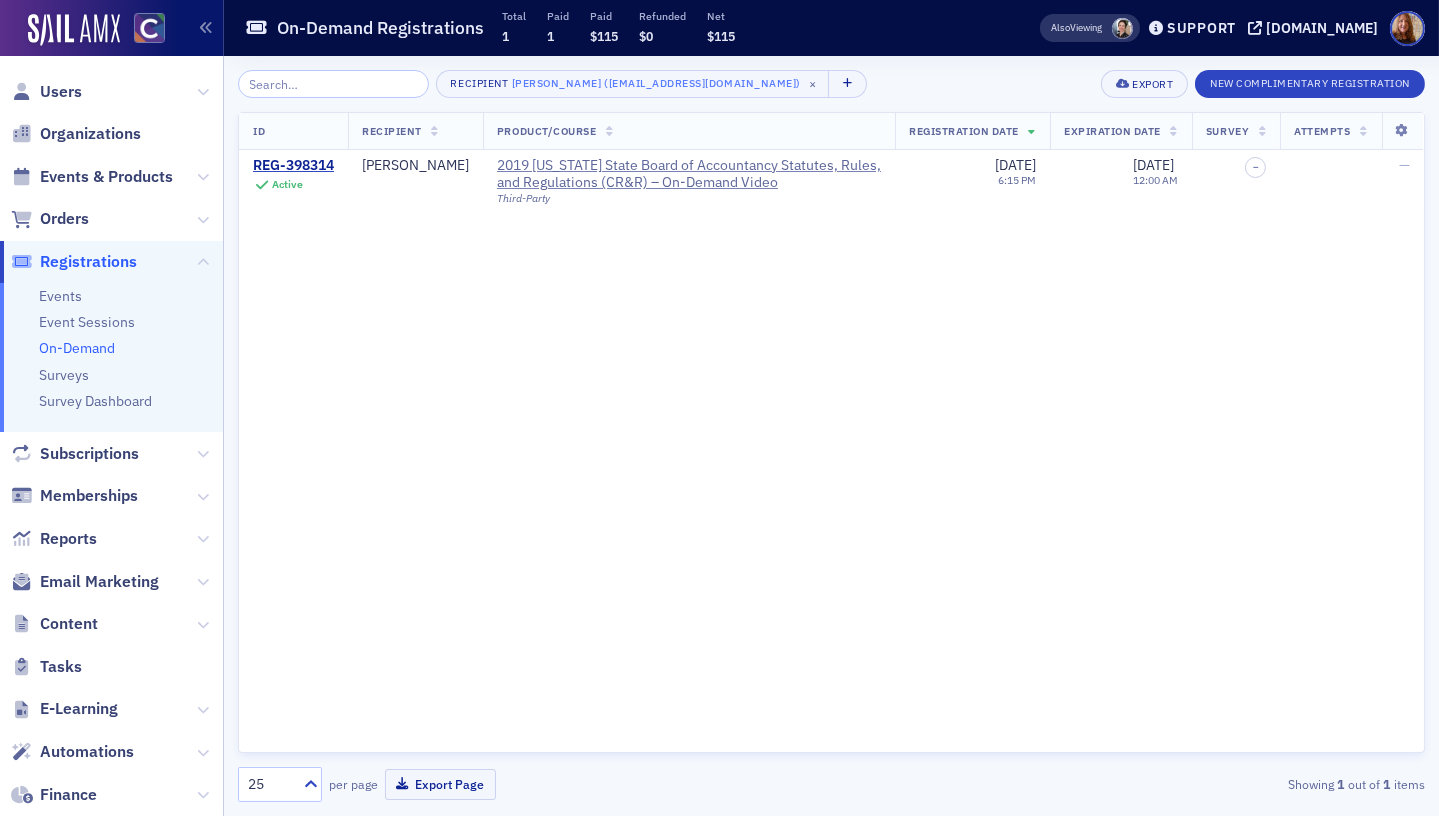 click on "Recipient [PERSON_NAME] ([EMAIL_ADDRESS][DOMAIN_NAME]) × Export New Complimentary Registration" 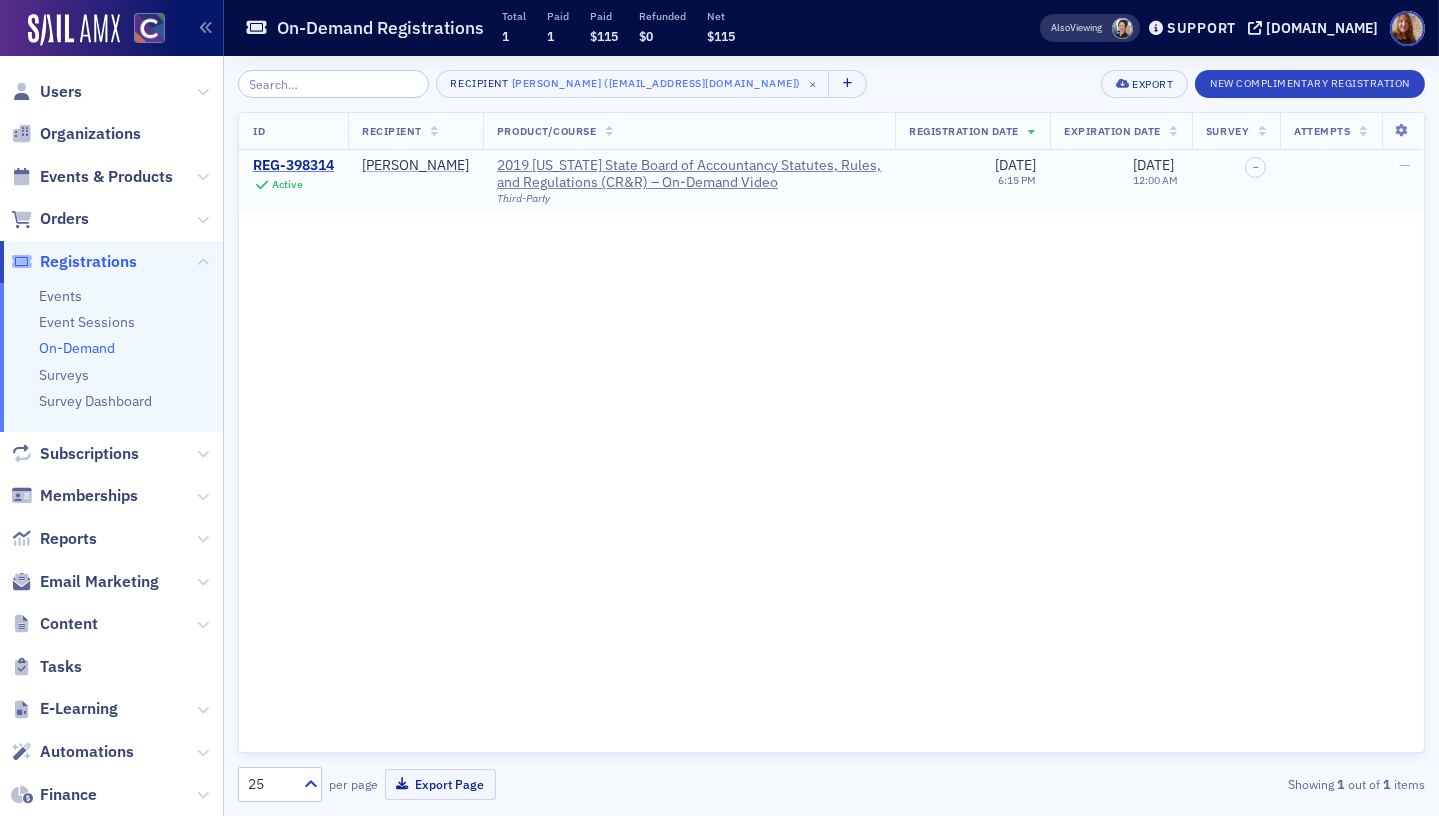 click on "REG-398314" 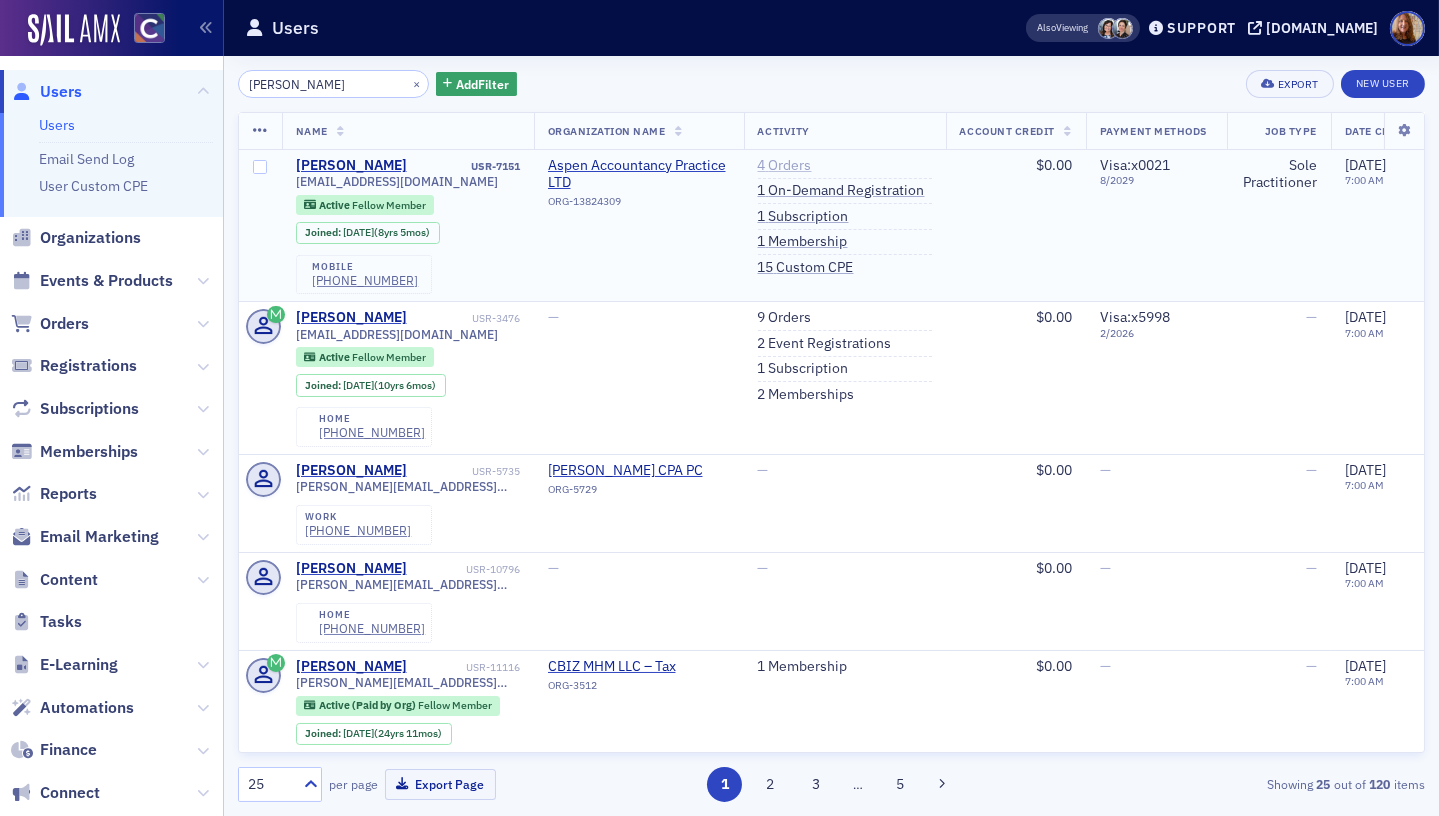 click on "4   Orders" 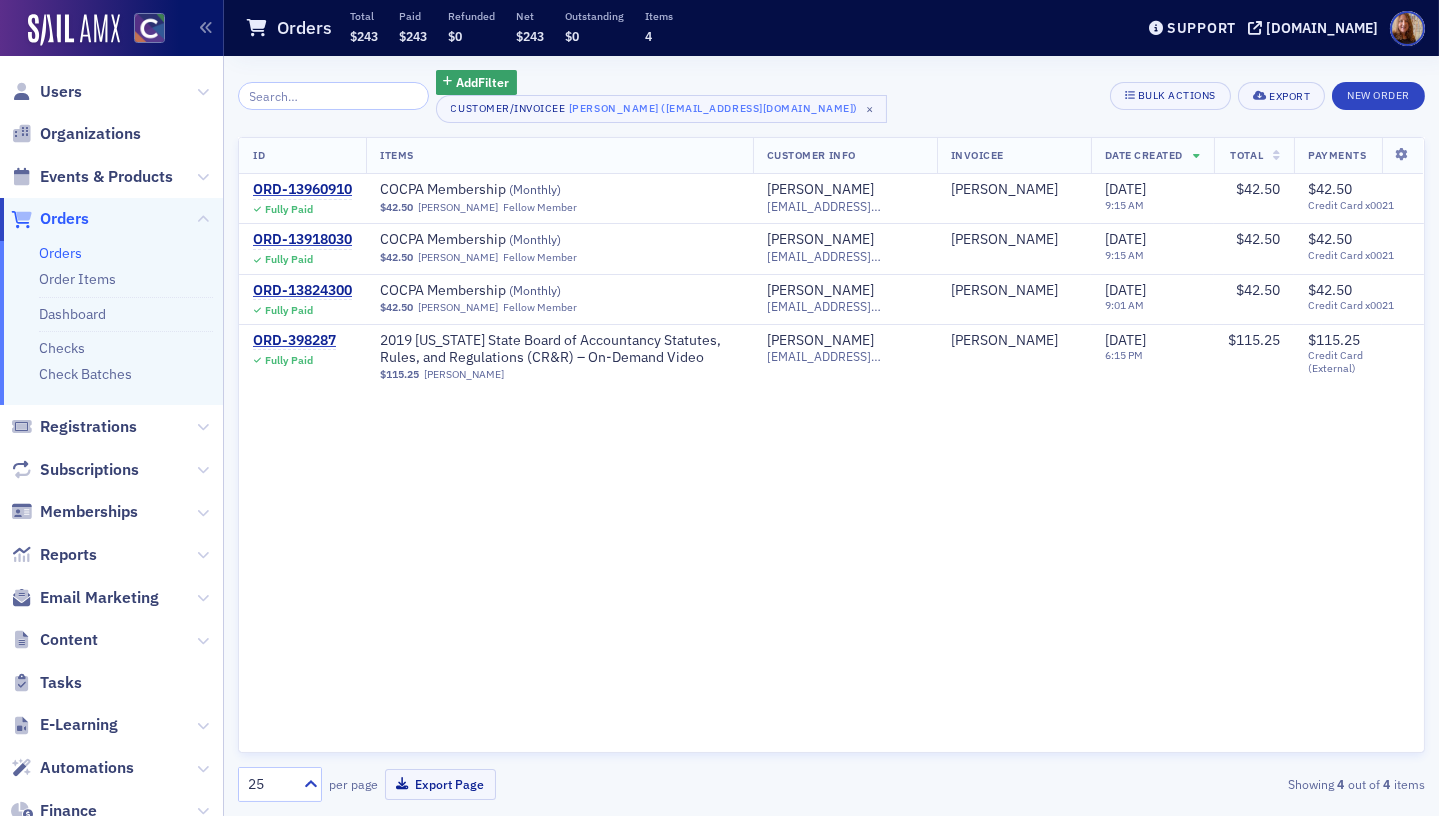 click on "ID   Items   Customer Info   Invoicee   Date Created   Total   Payments   ORD-13960910 Fully Paid COCPA Membership     ( Monthly ) $42.50 [PERSON_NAME] Fellow Member [PERSON_NAME] [EMAIL_ADDRESS][DOMAIN_NAME] [PERSON_NAME] [DATE] 9:15 AM $42.50 $42.50 Credit Card    x0021 ORD-13918030 Fully Paid COCPA Membership     ( Monthly ) $42.50 [PERSON_NAME] Fellow Member [PERSON_NAME] [EMAIL_ADDRESS][DOMAIN_NAME] [PERSON_NAME] [DATE] 9:15 AM $42.50 $42.50 Credit Card    x0021 ORD-13824300 Fully Paid COCPA Membership     ( Monthly ) $42.50 [PERSON_NAME] Fellow Member [PERSON_NAME] [EMAIL_ADDRESS][DOMAIN_NAME] [PERSON_NAME] [DATE] 9:01 AM $42.50 $42.50 Credit Card    x0021 ORD-398287 Fully Paid 2019 [US_STATE] State Board of Accountancy Statutes, Rules, and Regulations (CR&R) – On-Demand Video   $115.25 [PERSON_NAME] [PERSON_NAME] [EMAIL_ADDRESS][DOMAIN_NAME] [PERSON_NAME] [DATE] 6:15 PM $115.25 $115.25 Credit Card (External)" 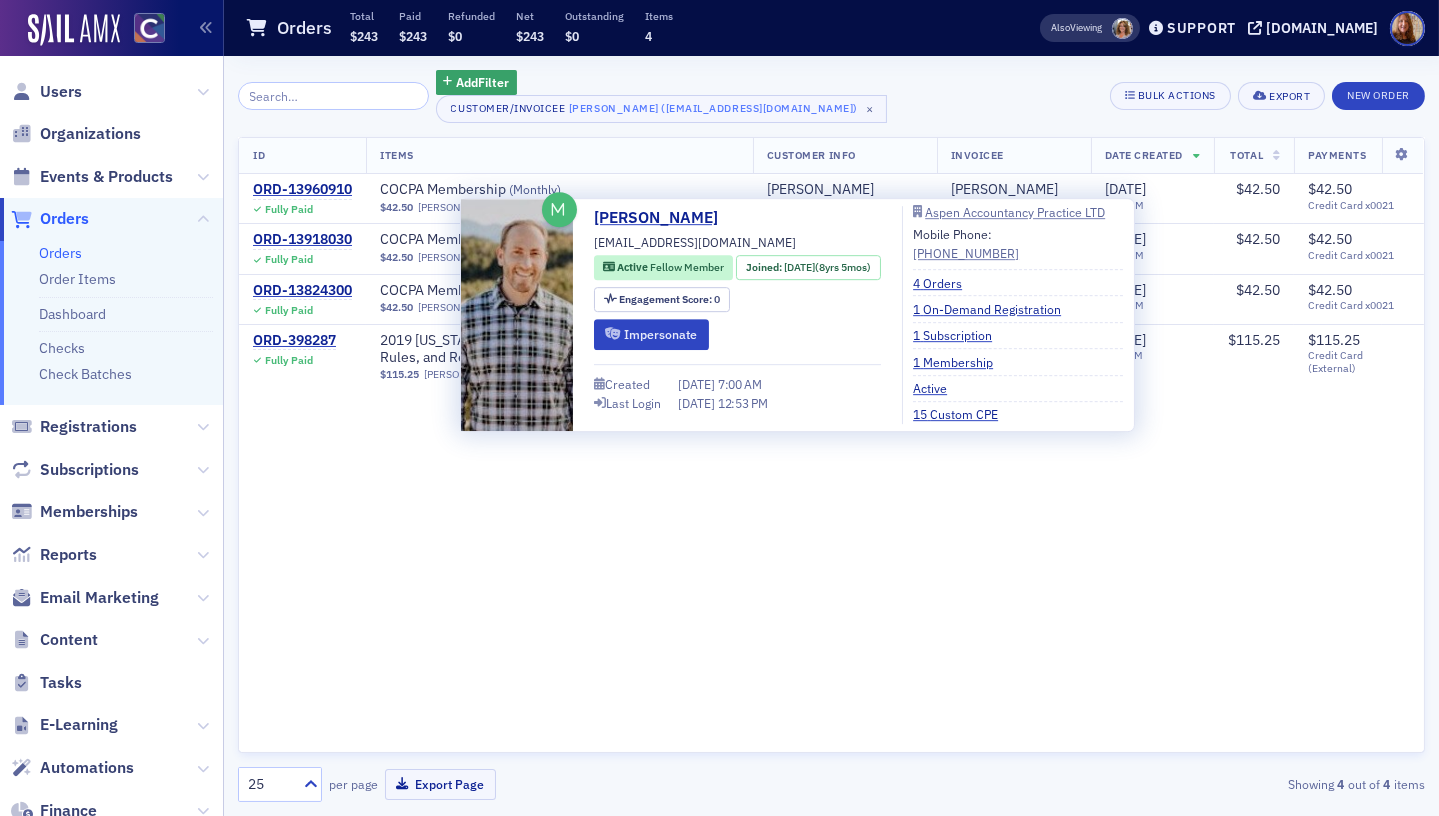 drag, startPoint x: 779, startPoint y: 243, endPoint x: 592, endPoint y: 246, distance: 187.02406 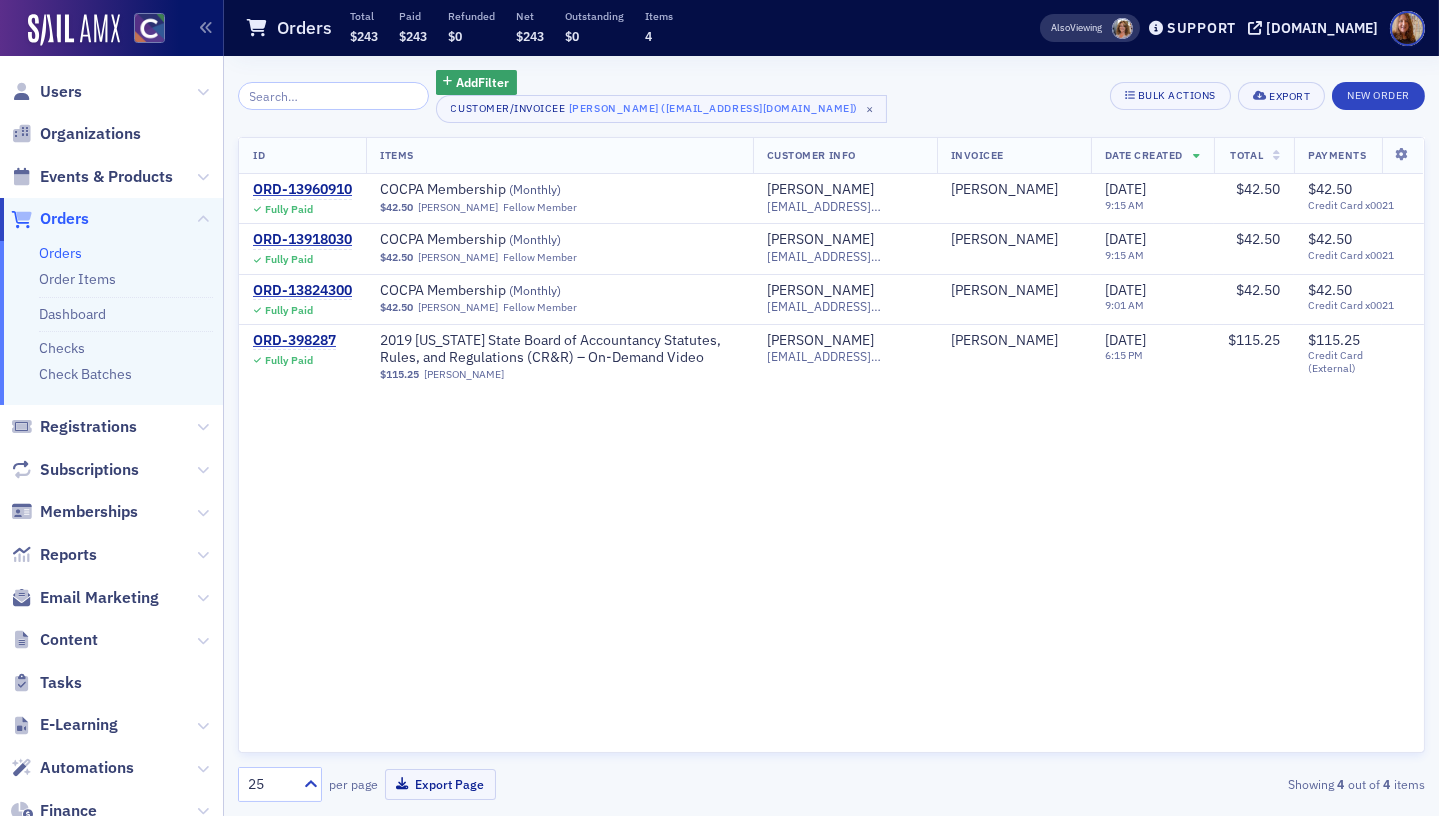 click on "Add  Filter Customer/Invoicee [PERSON_NAME] ([EMAIL_ADDRESS][DOMAIN_NAME]) × Bulk Actions Export New Order" 